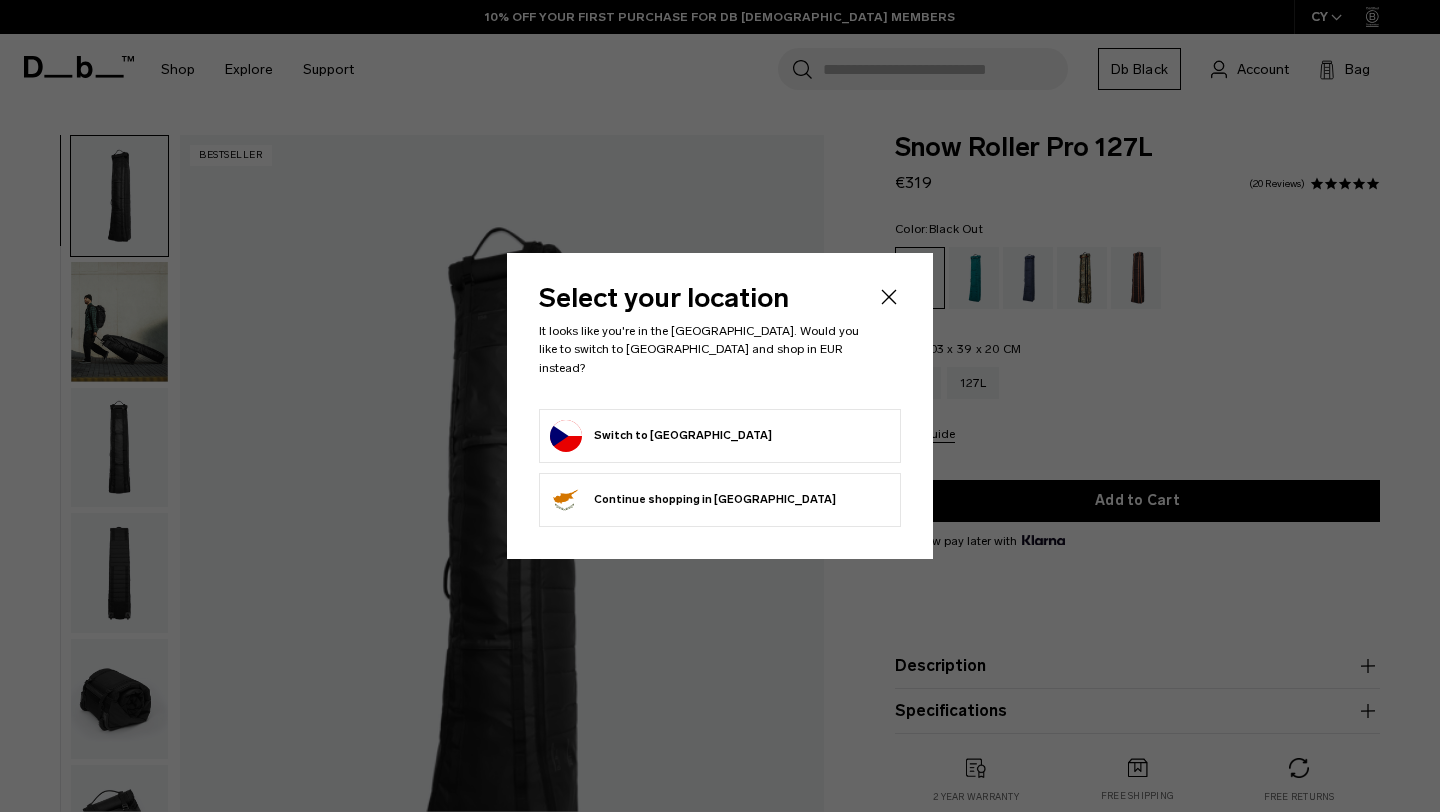 scroll, scrollTop: 0, scrollLeft: 0, axis: both 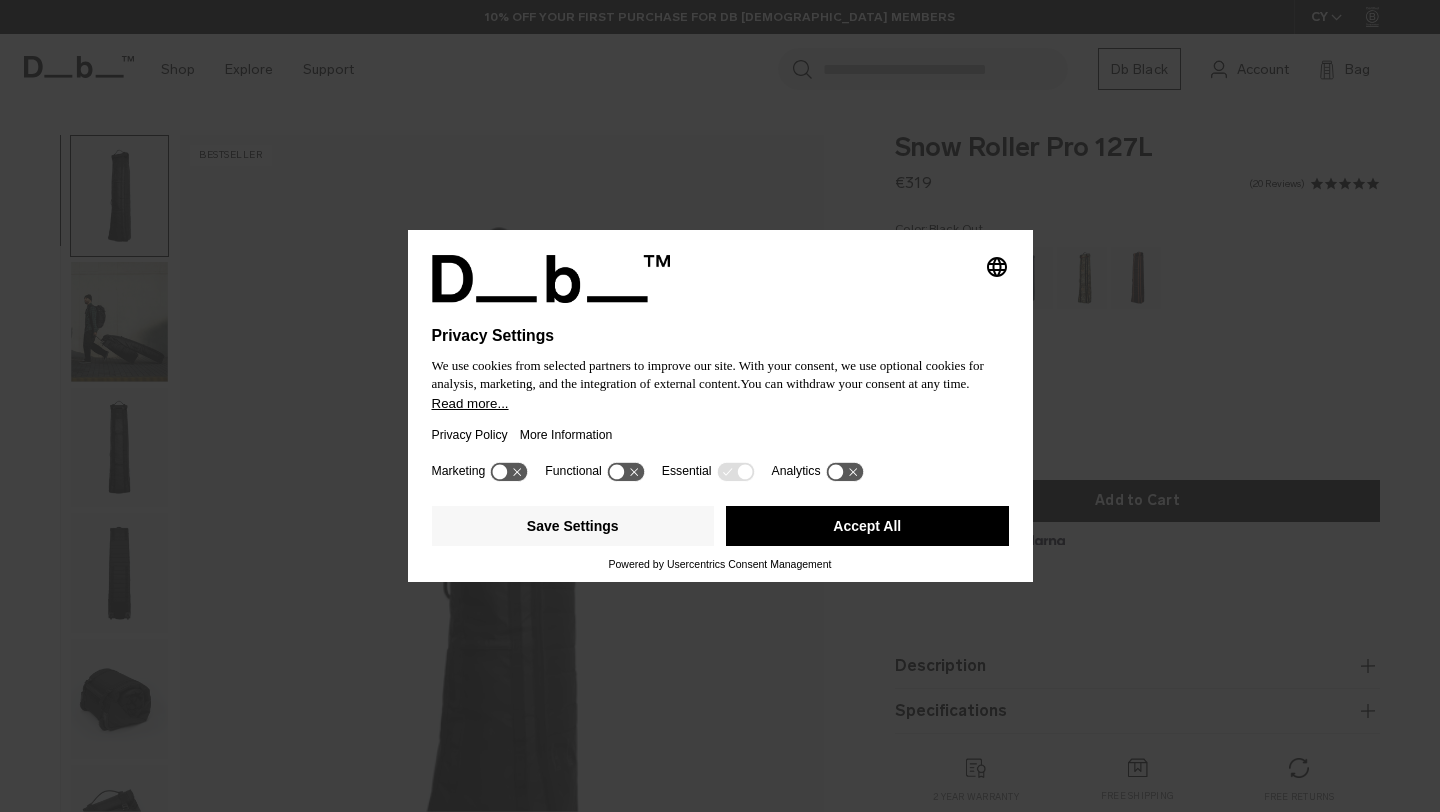 click on "Accept All" at bounding box center [867, 526] 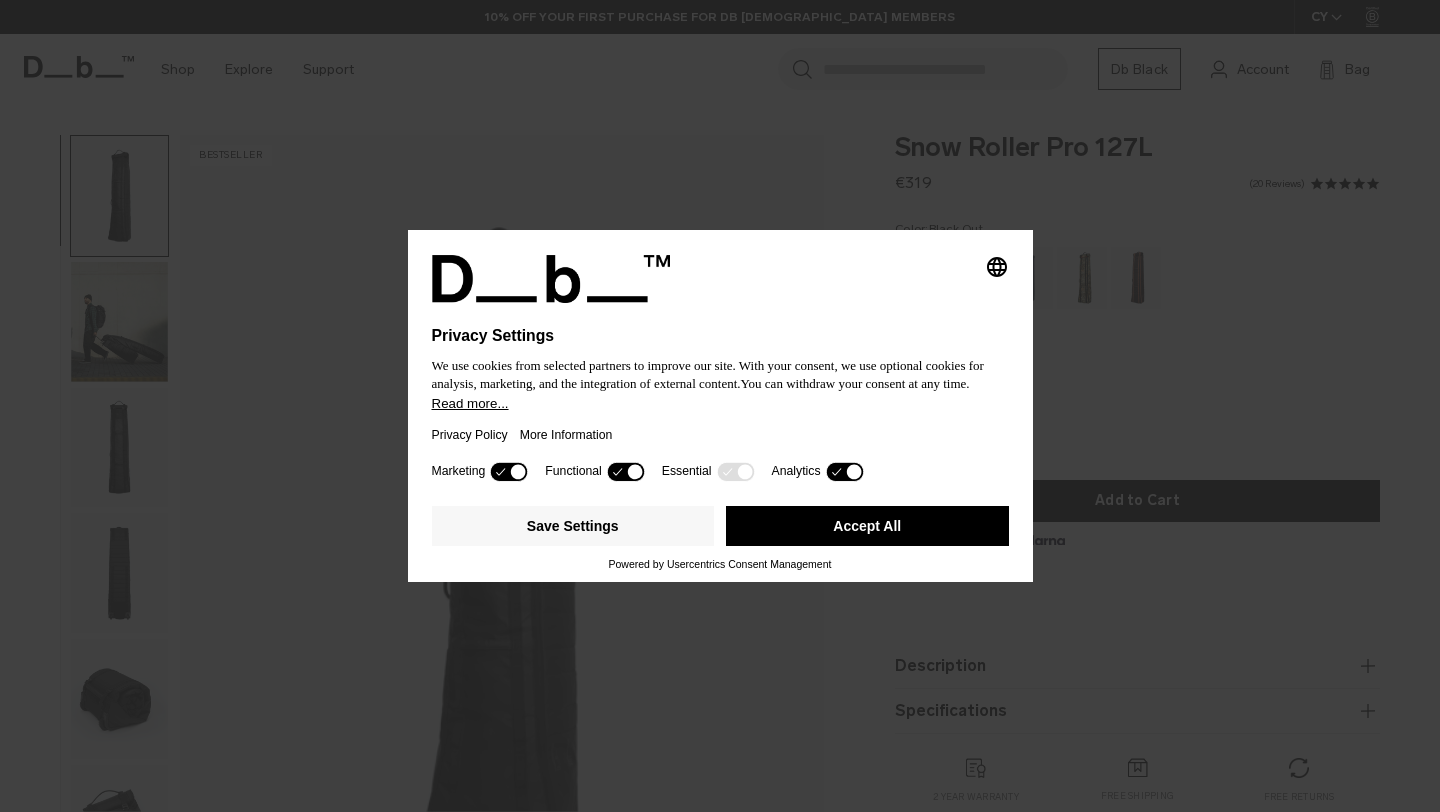 scroll, scrollTop: 0, scrollLeft: 0, axis: both 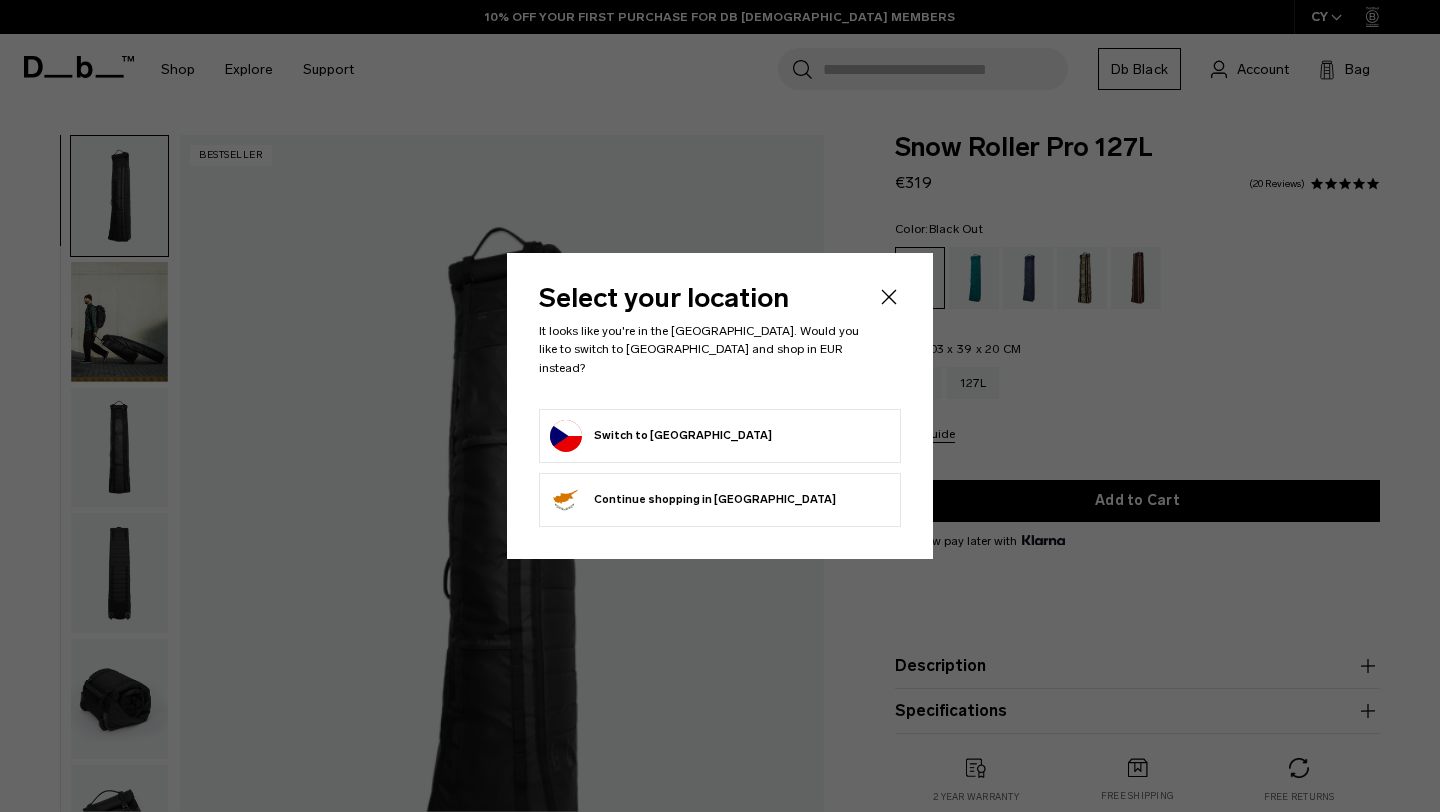 click on "Switch to Czechia" at bounding box center (720, 436) 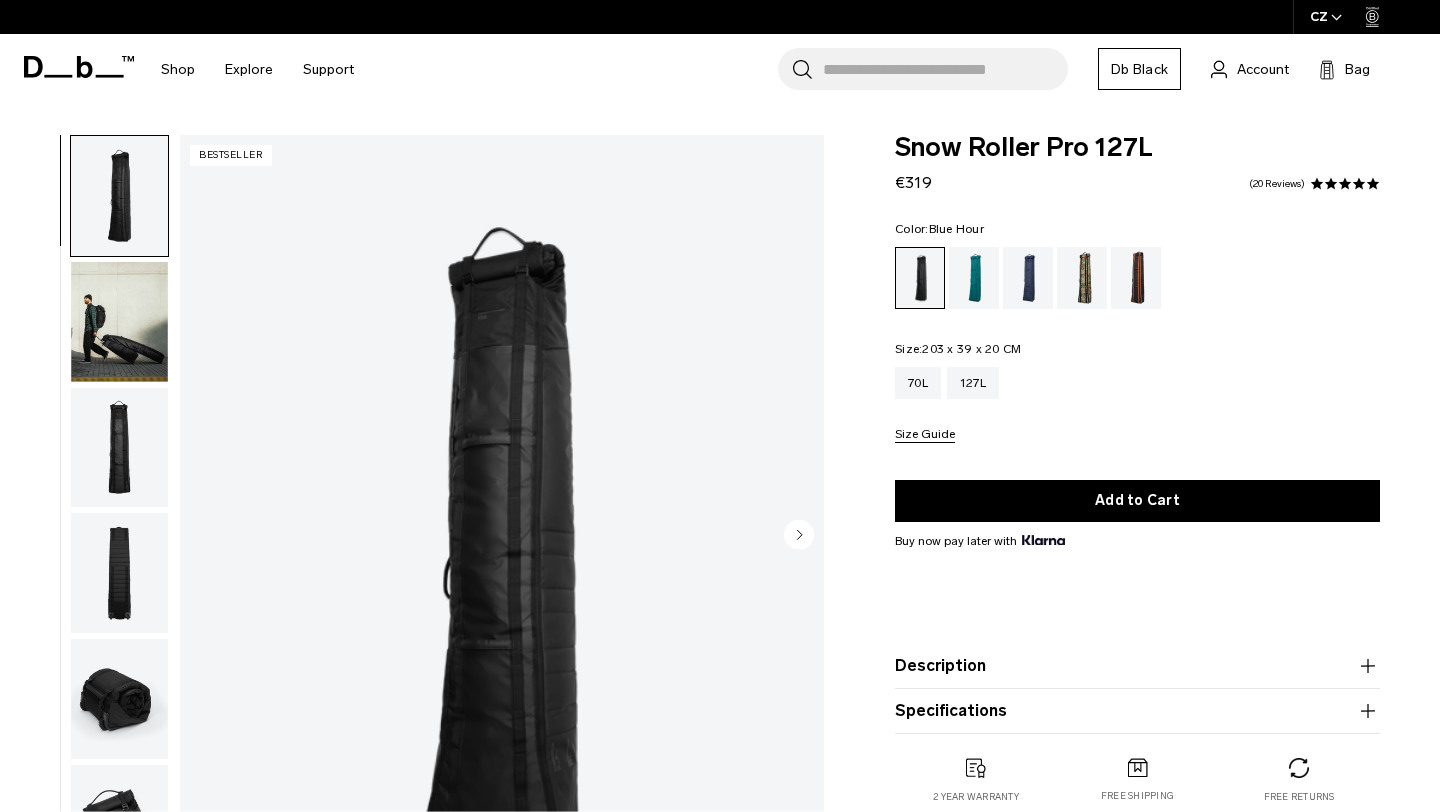 scroll, scrollTop: 0, scrollLeft: 0, axis: both 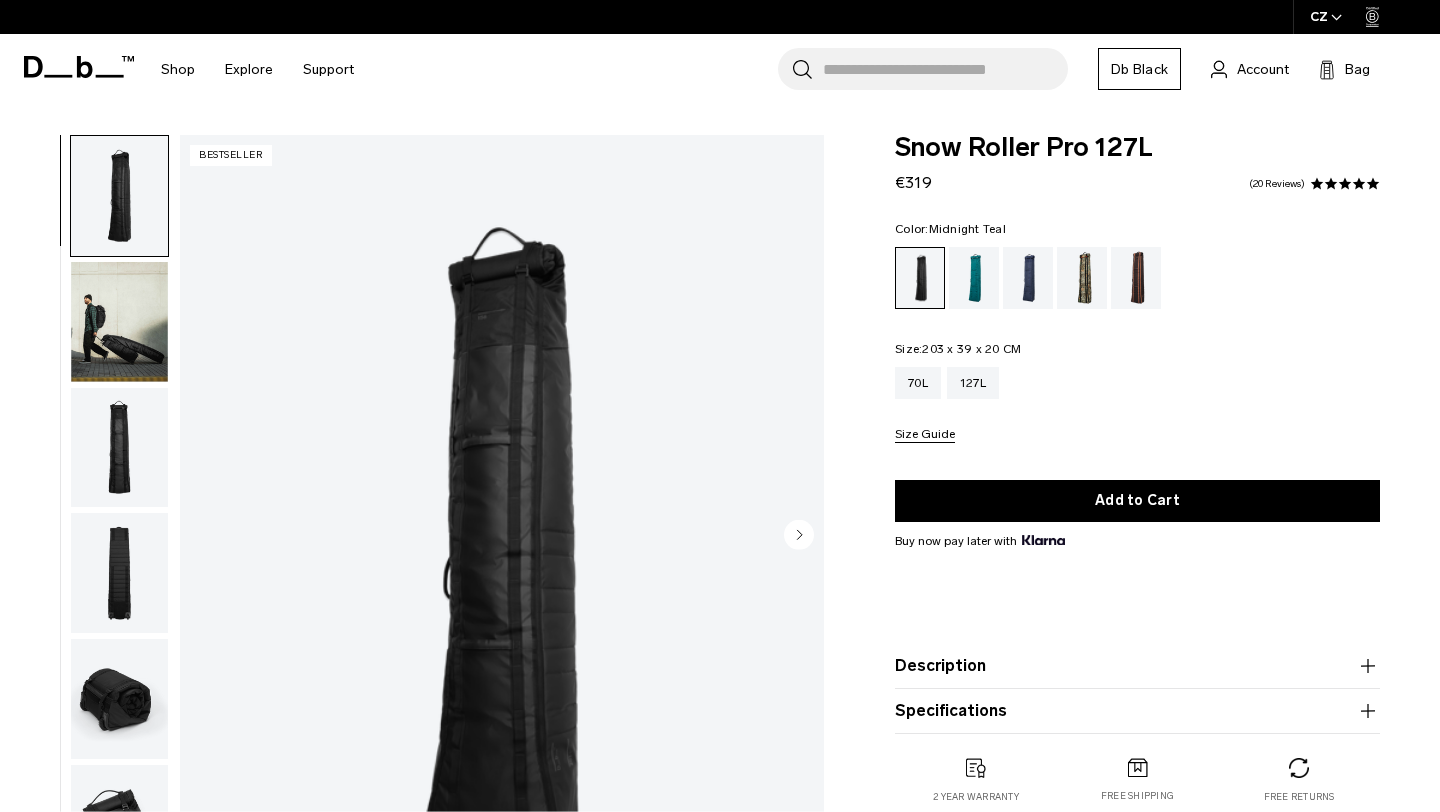 click at bounding box center [974, 278] 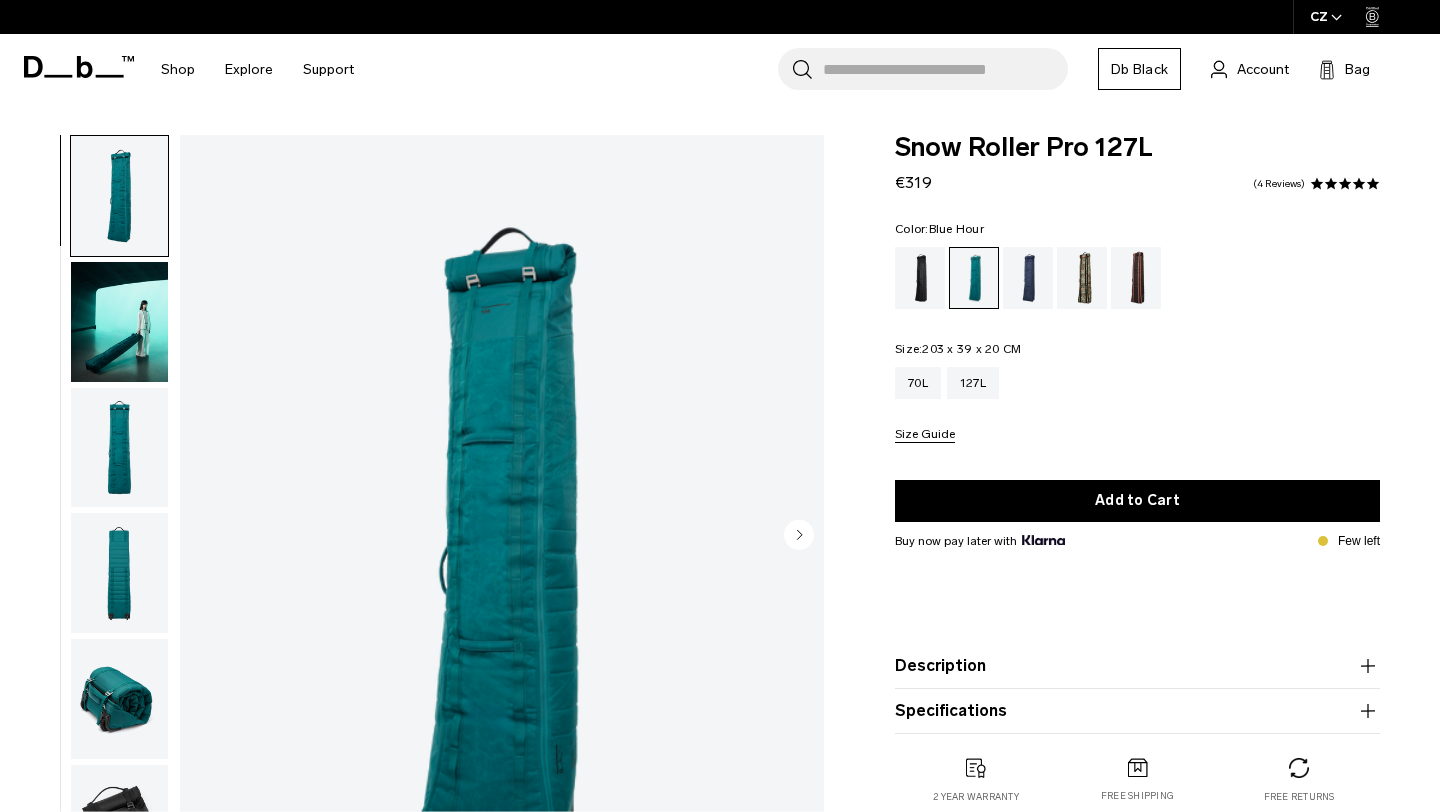 scroll, scrollTop: 0, scrollLeft: 0, axis: both 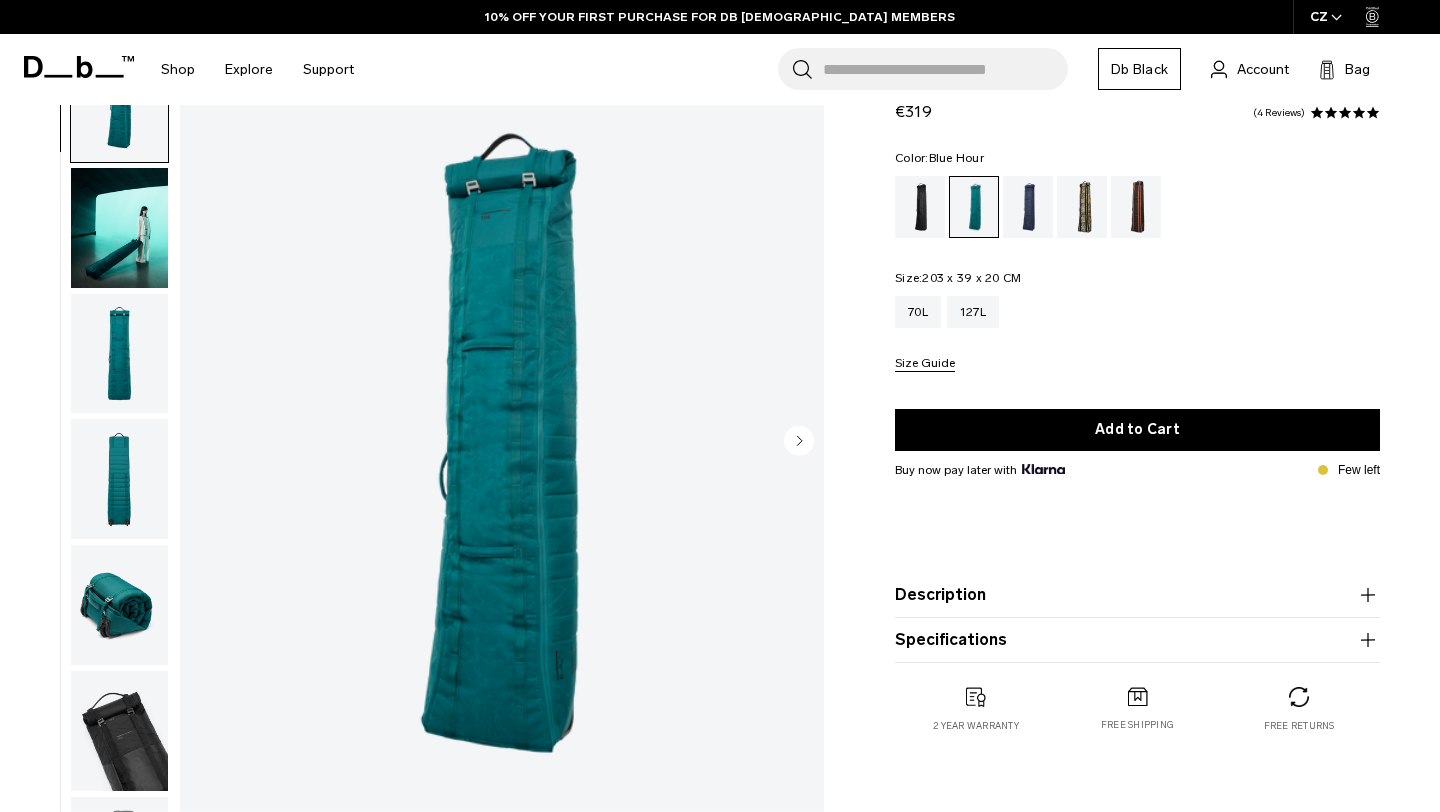 click at bounding box center (1028, 207) 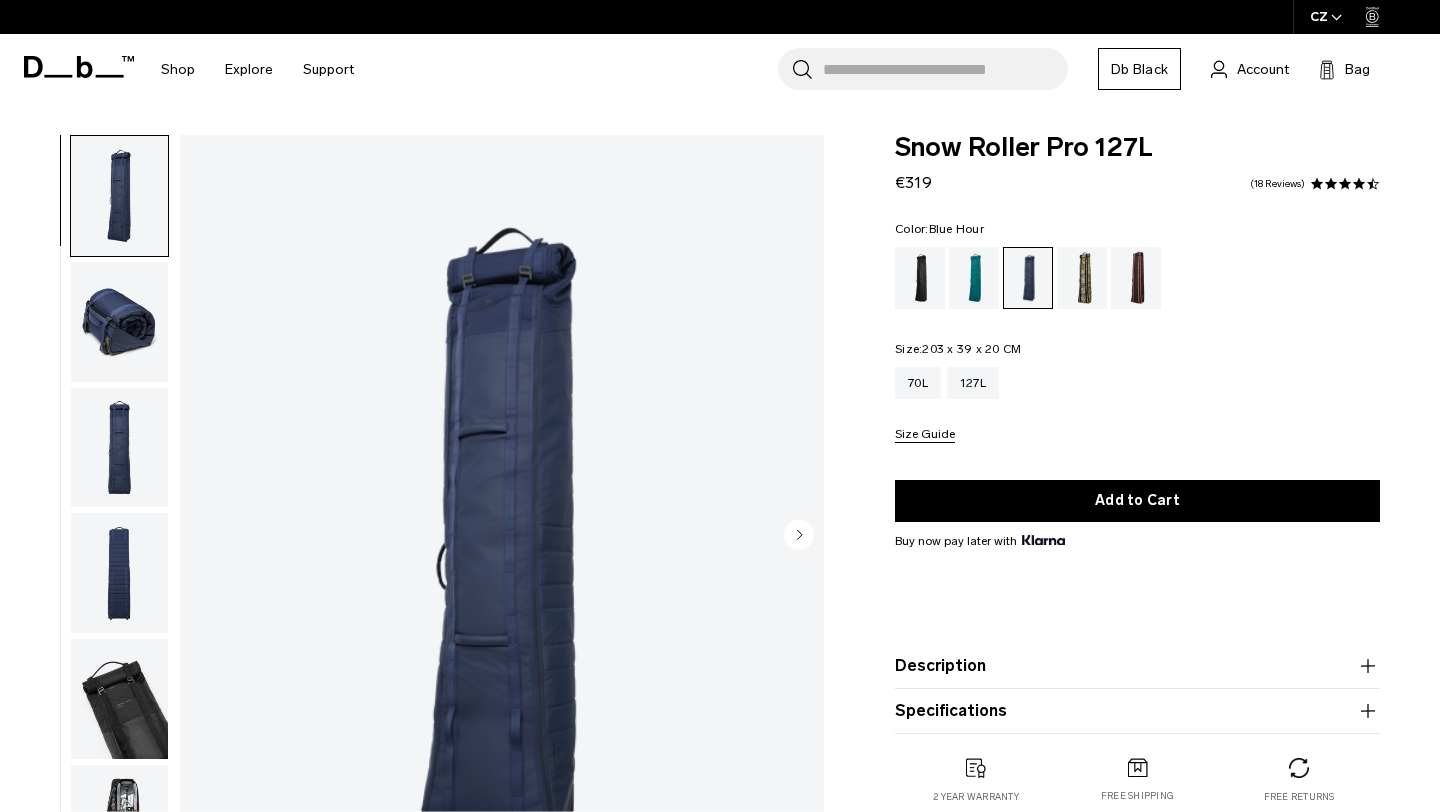 scroll, scrollTop: 0, scrollLeft: 0, axis: both 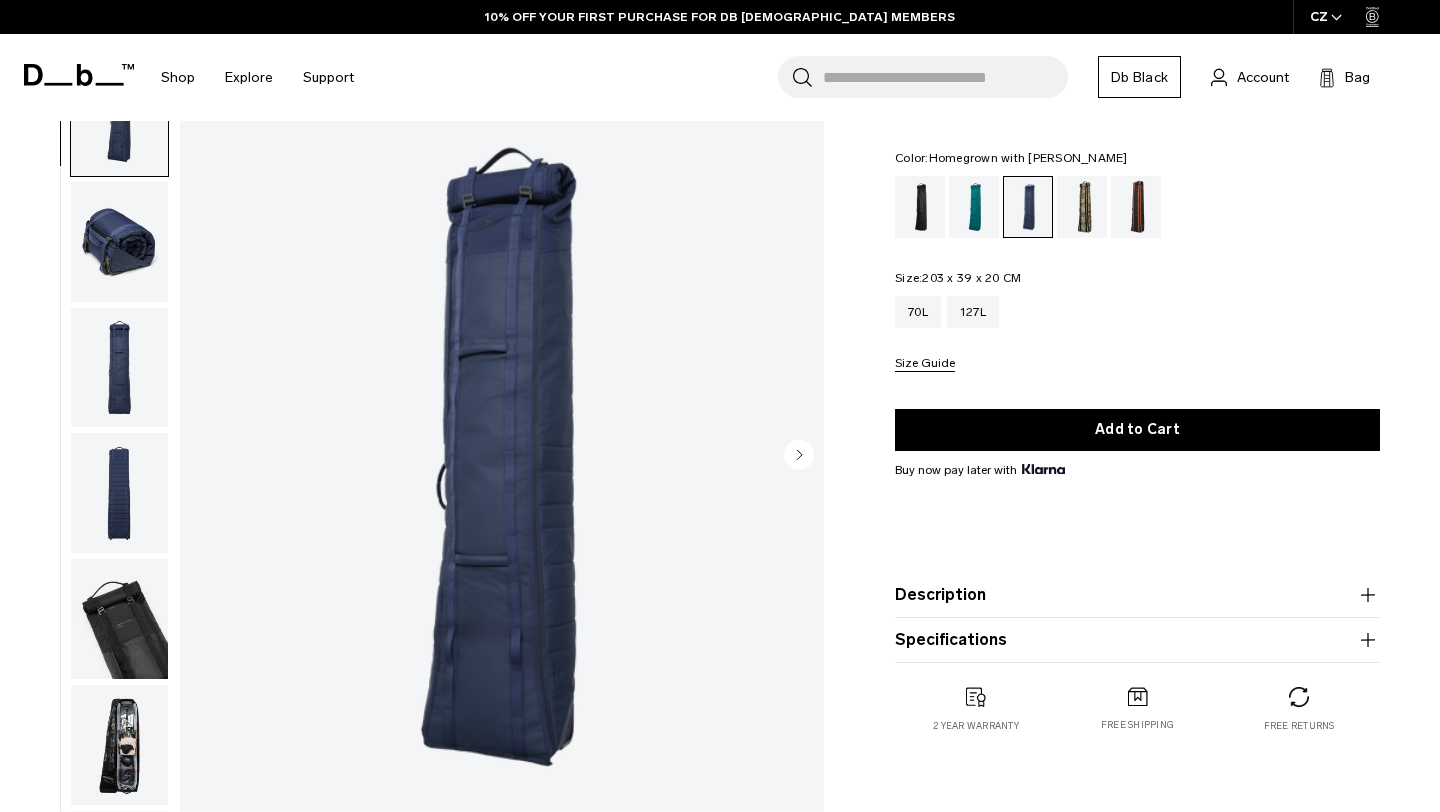 click at bounding box center (1136, 207) 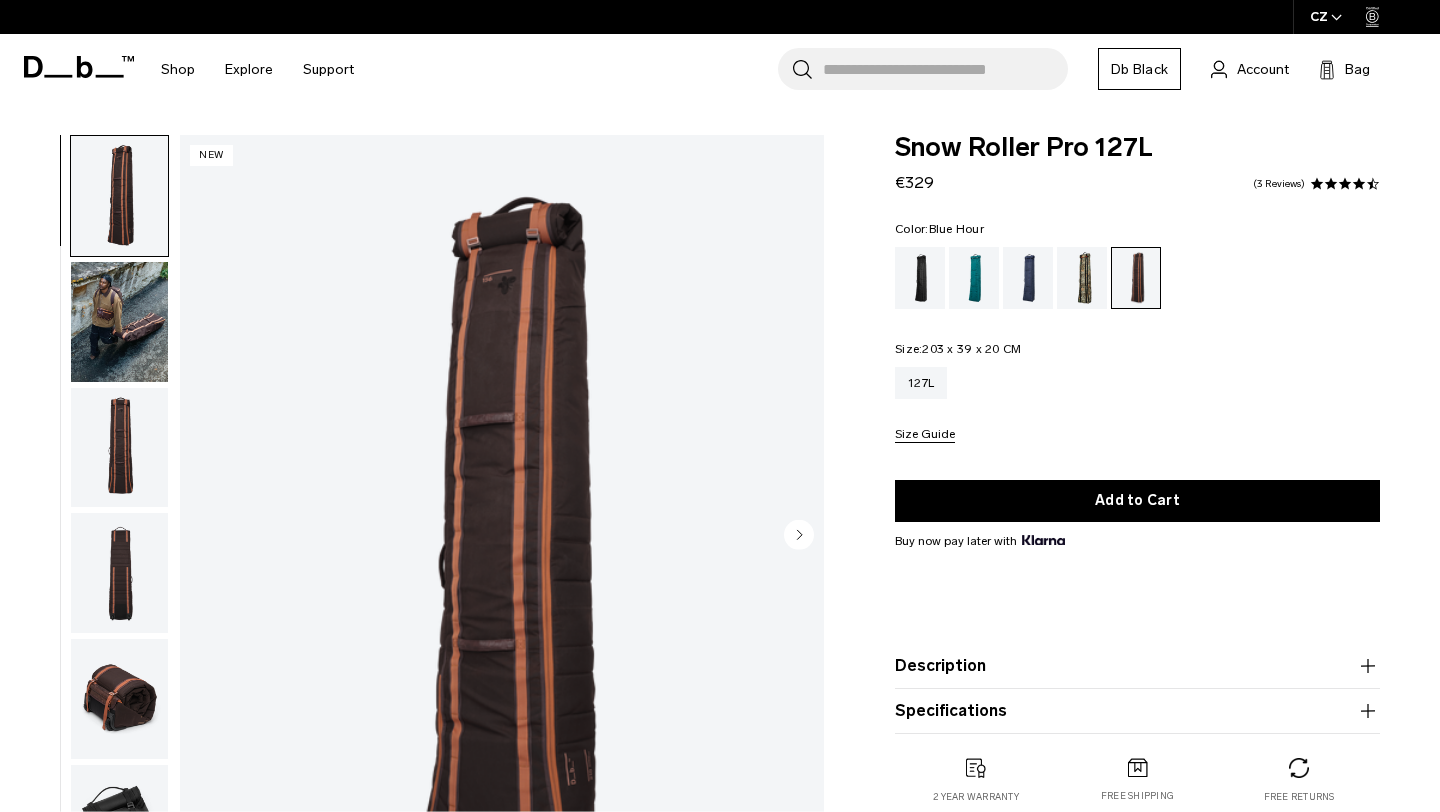 scroll, scrollTop: 0, scrollLeft: 0, axis: both 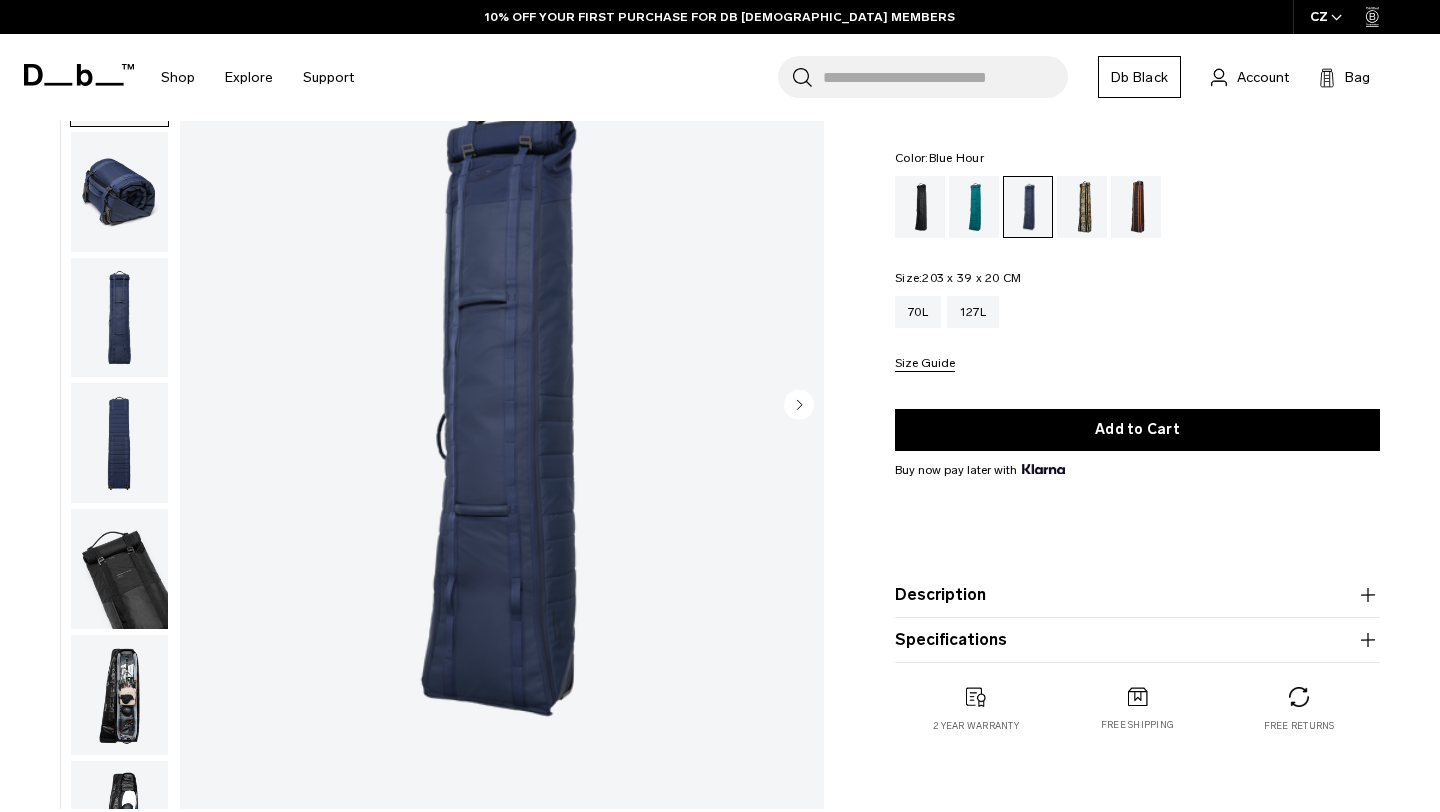 click at bounding box center [119, 695] 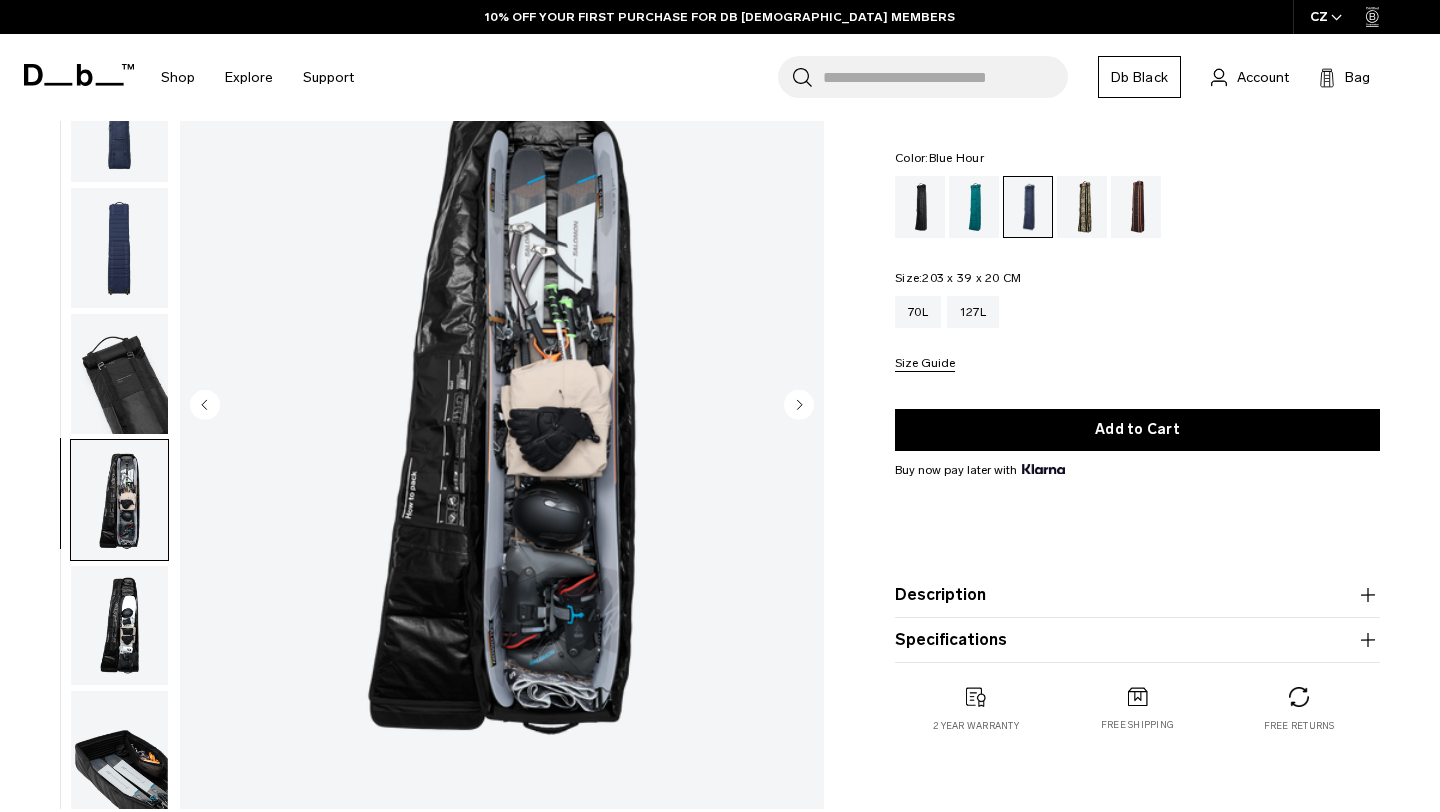 scroll, scrollTop: 168, scrollLeft: 0, axis: vertical 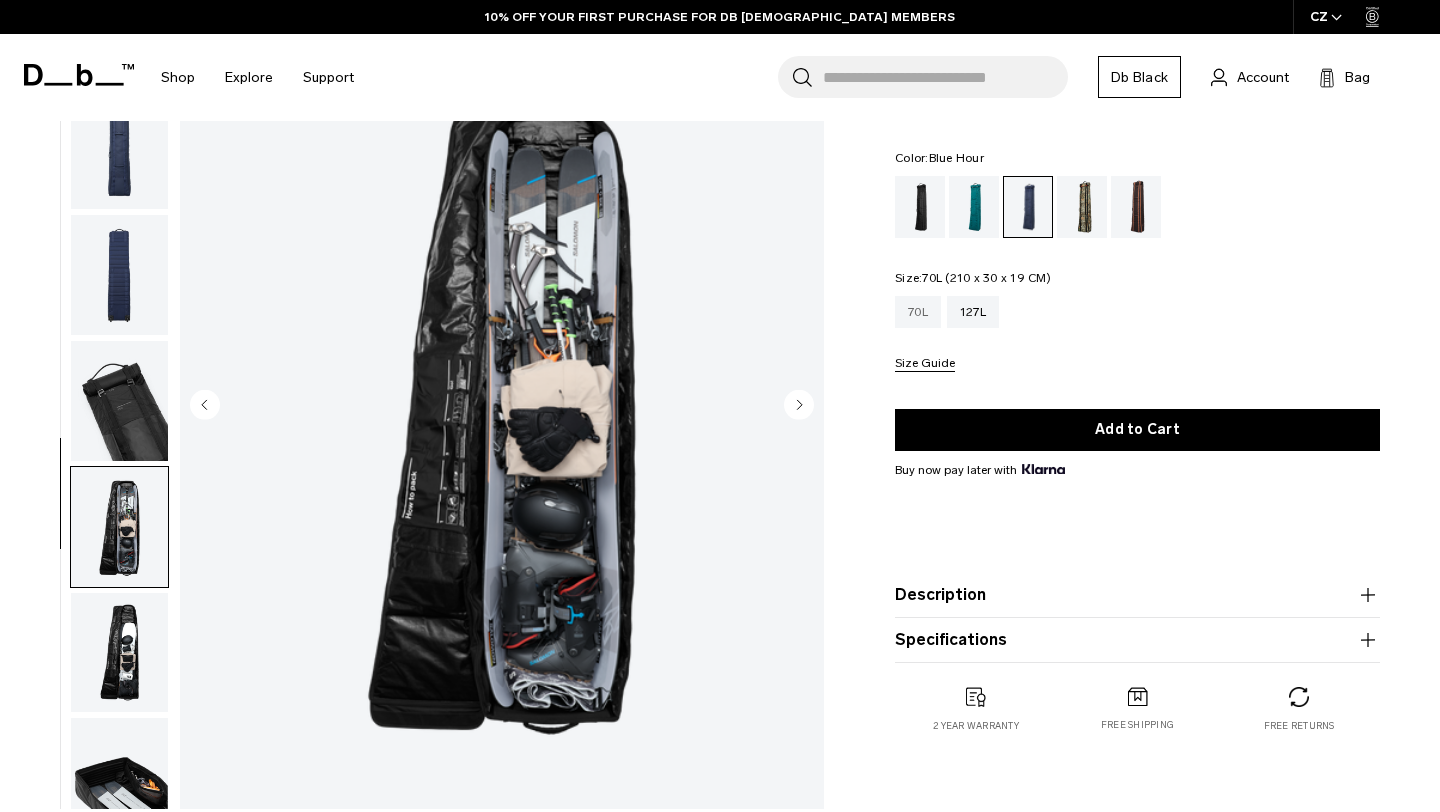 click on "70L" at bounding box center [918, 312] 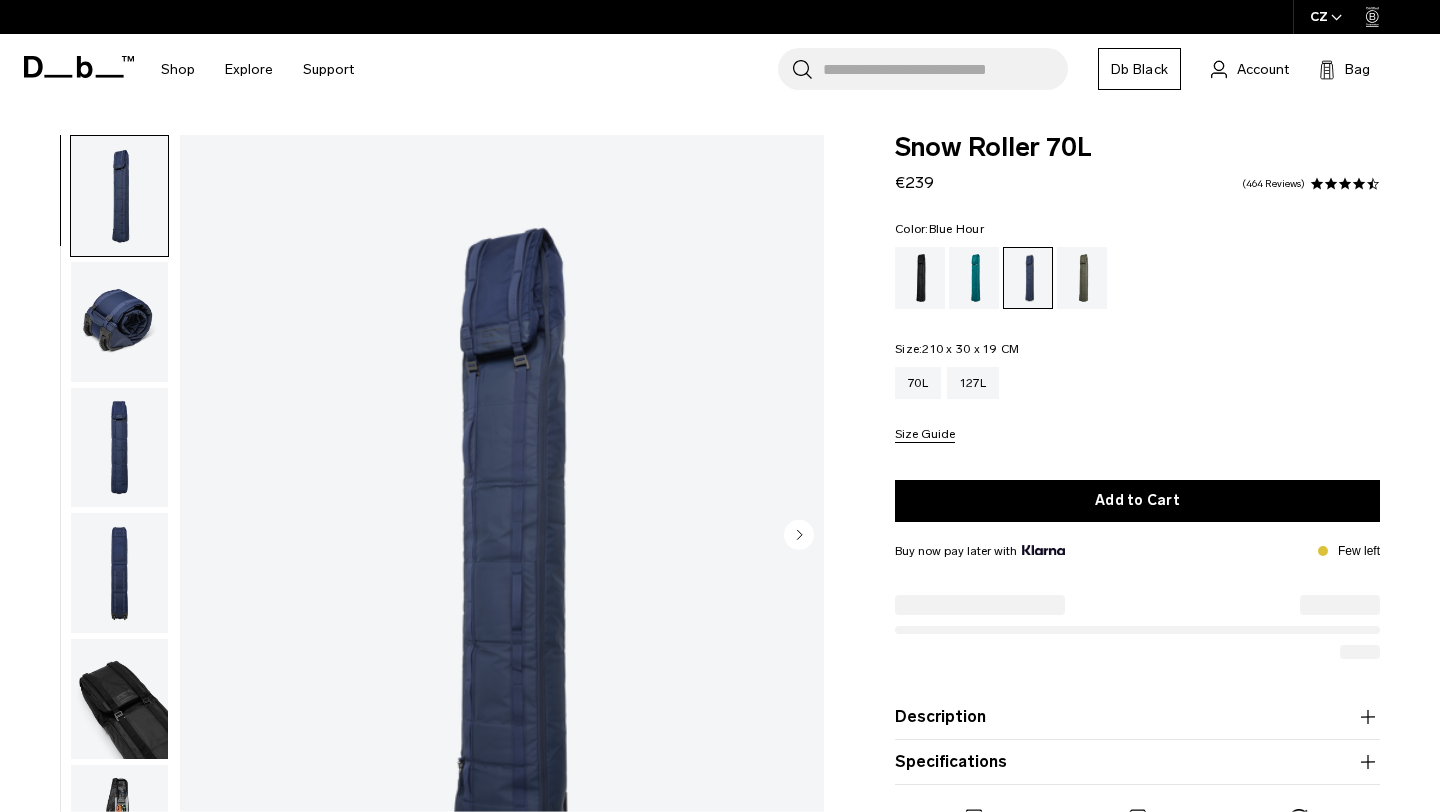 scroll, scrollTop: 172, scrollLeft: 0, axis: vertical 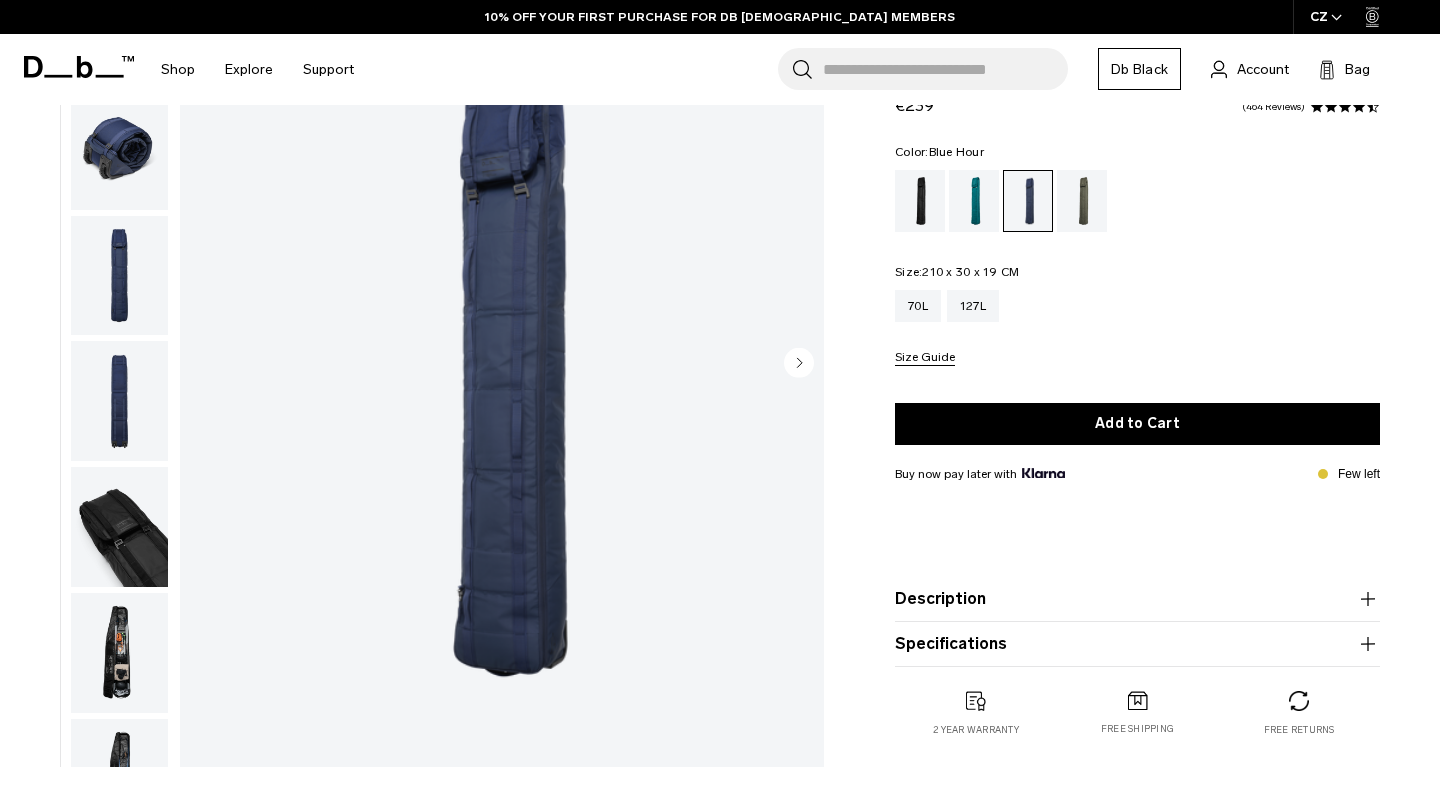 click at bounding box center [119, 653] 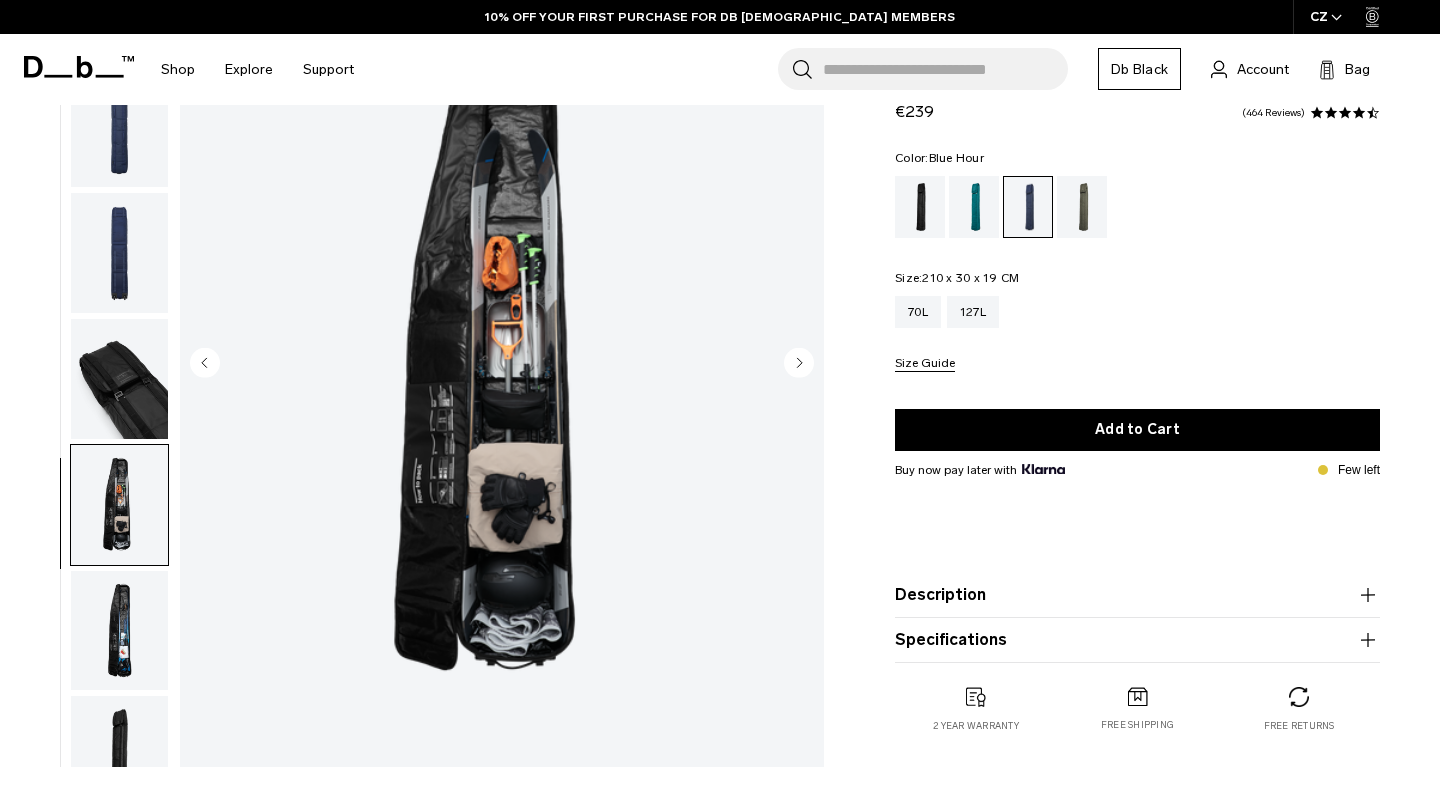 scroll, scrollTop: 198, scrollLeft: 0, axis: vertical 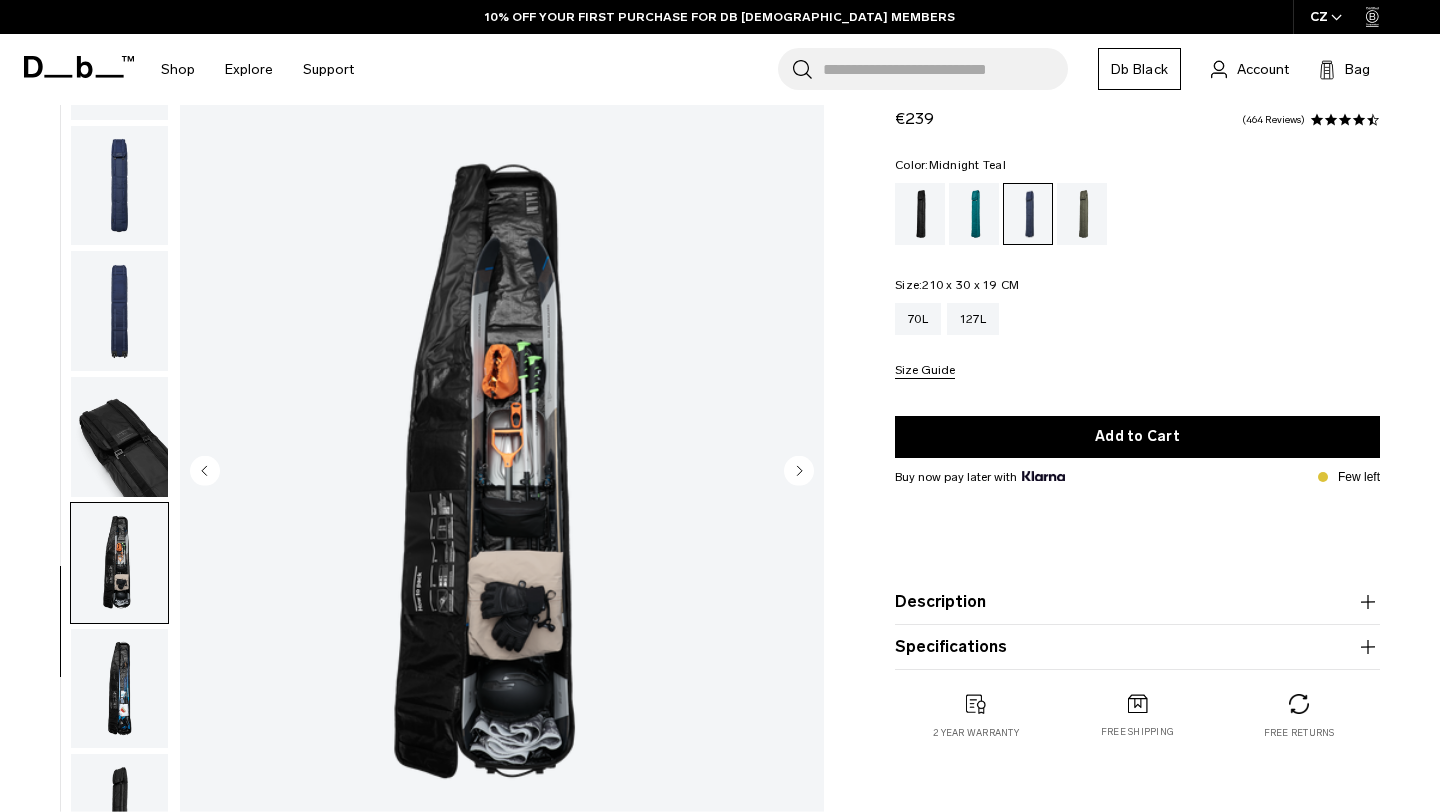 click at bounding box center [974, 214] 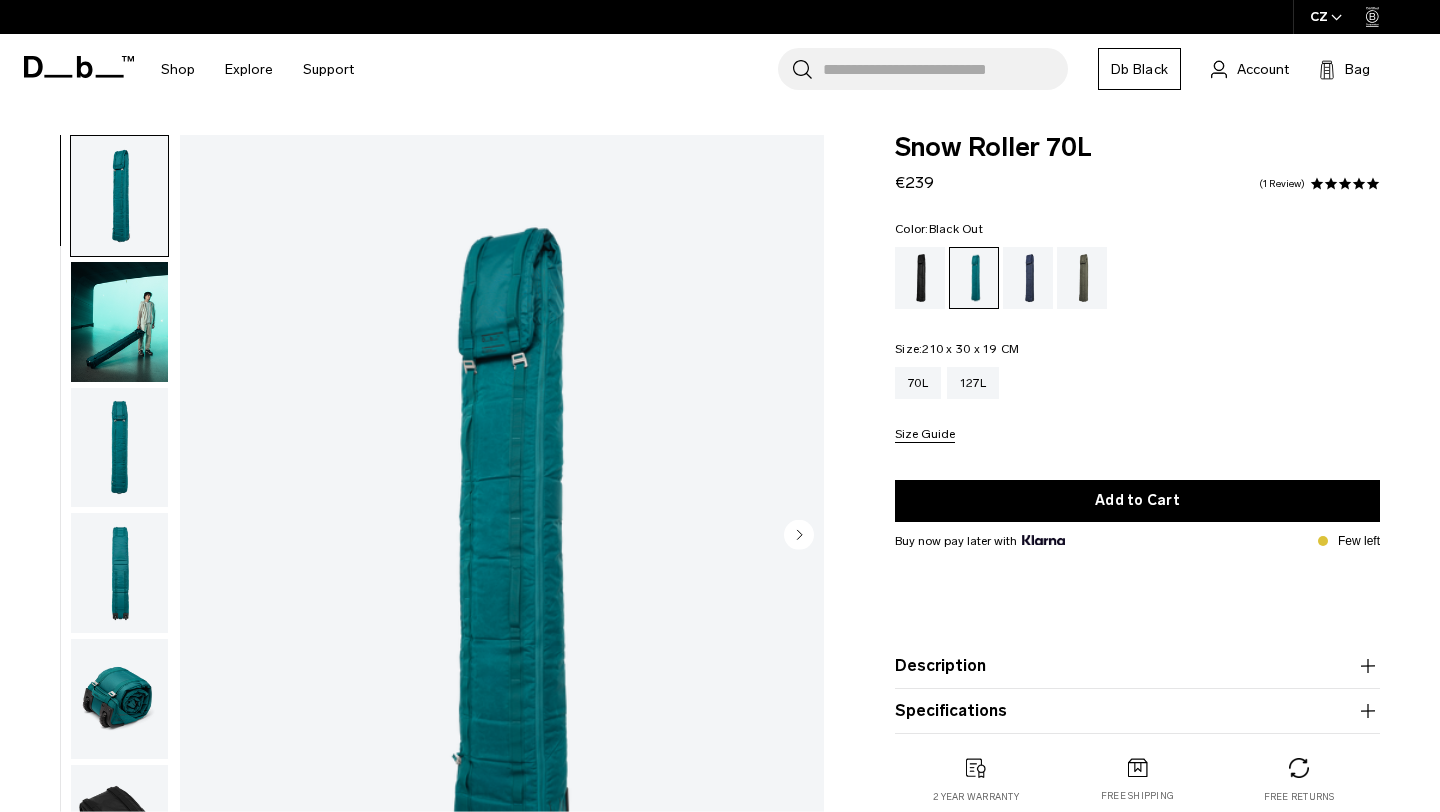 click at bounding box center (920, 278) 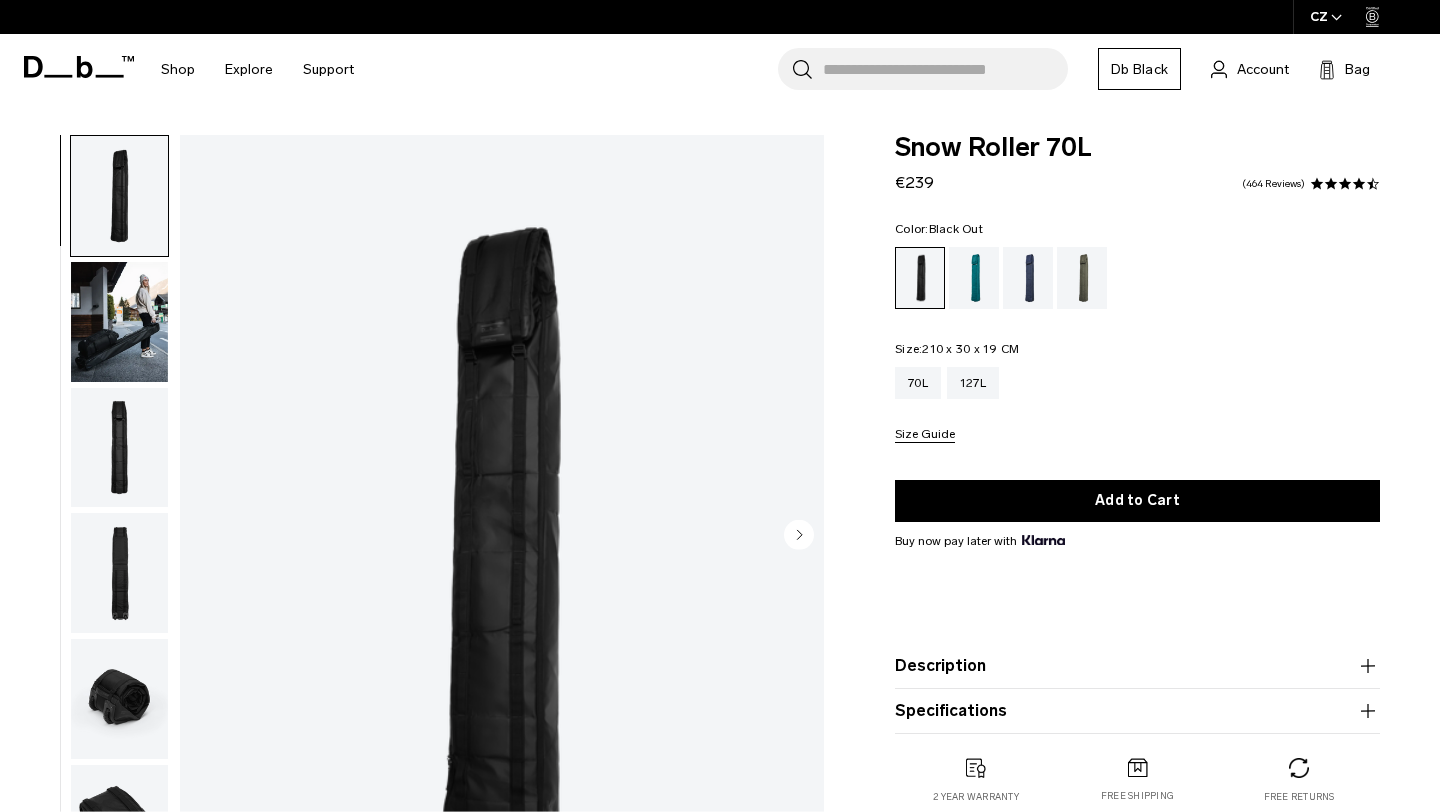 scroll, scrollTop: 0, scrollLeft: 0, axis: both 